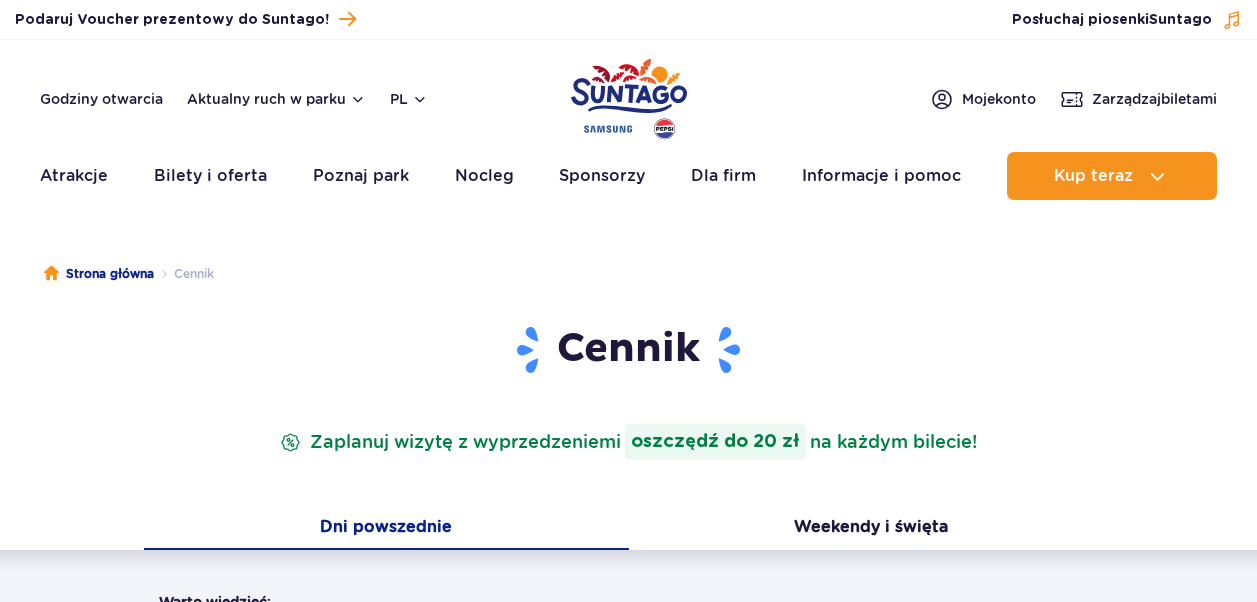 scroll, scrollTop: 0, scrollLeft: 0, axis: both 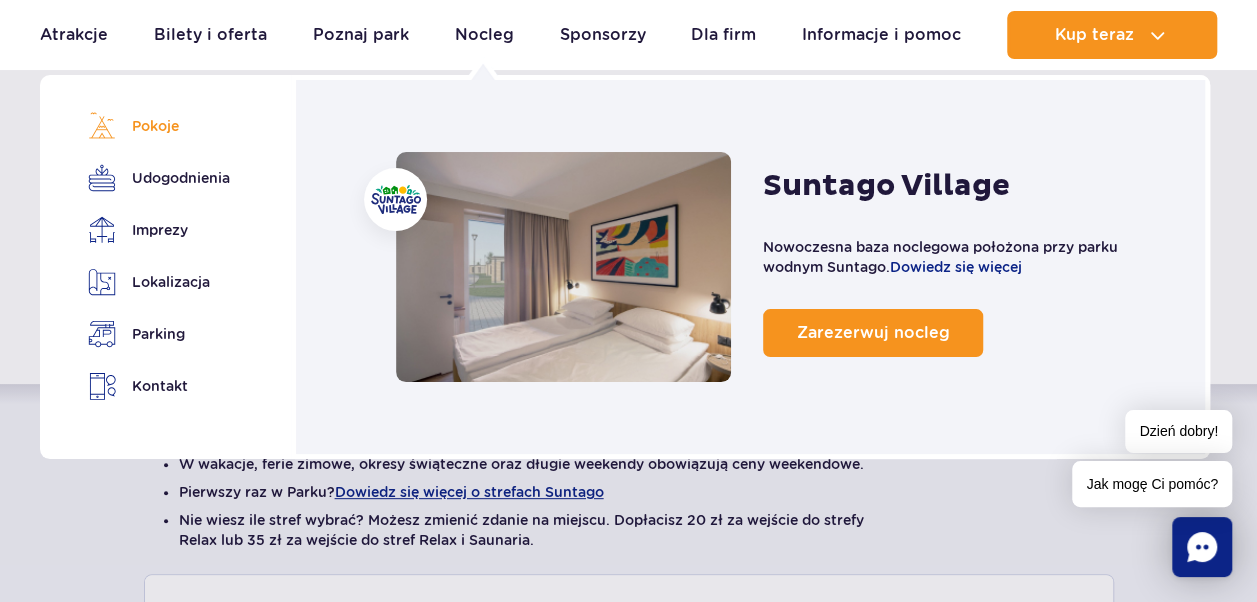 click on "Pokoje" at bounding box center (155, 126) 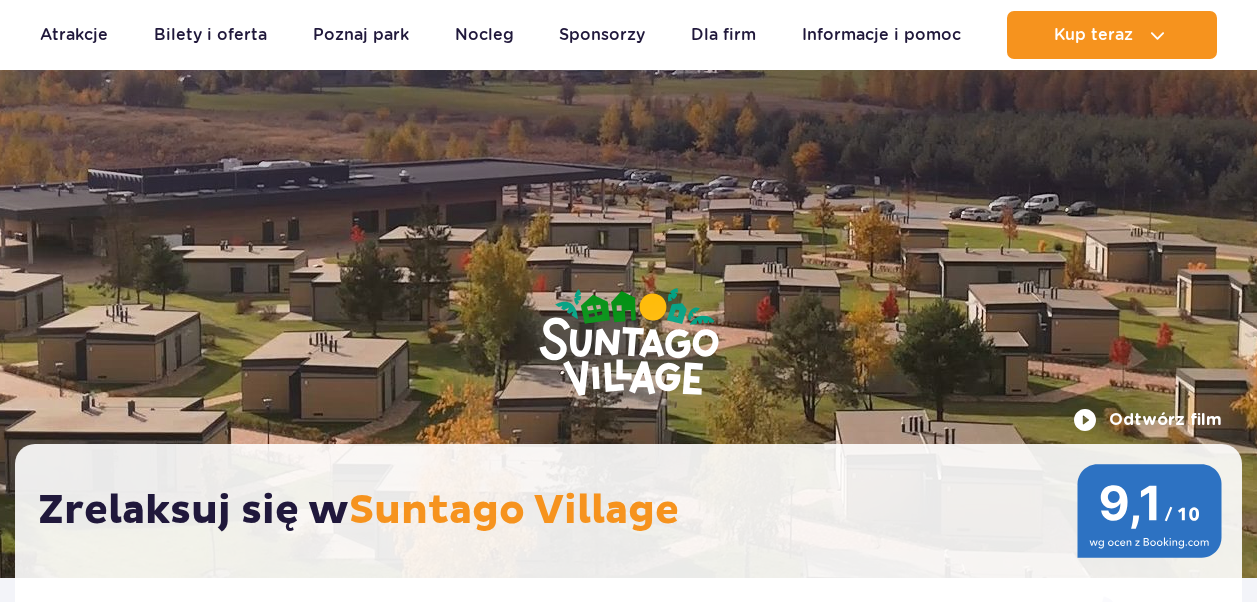 scroll, scrollTop: 1236, scrollLeft: 0, axis: vertical 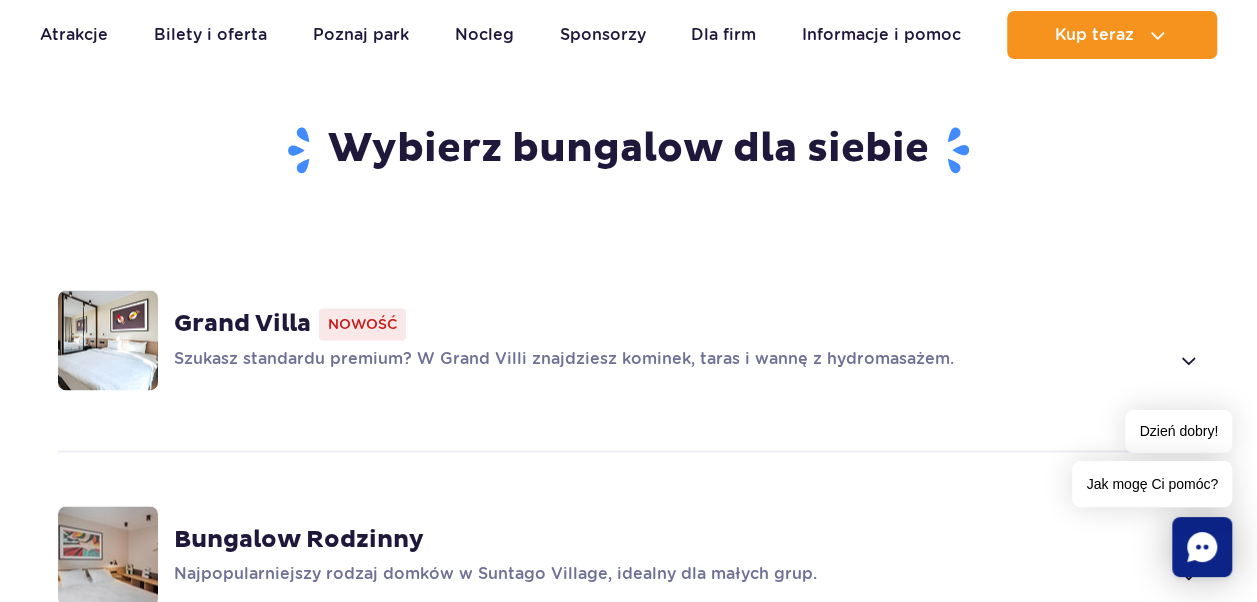 click on "Szukasz standardu premium? W Grand Villi znajdziesz kominek, taras i wannę z hydromasażem." at bounding box center (671, 360) 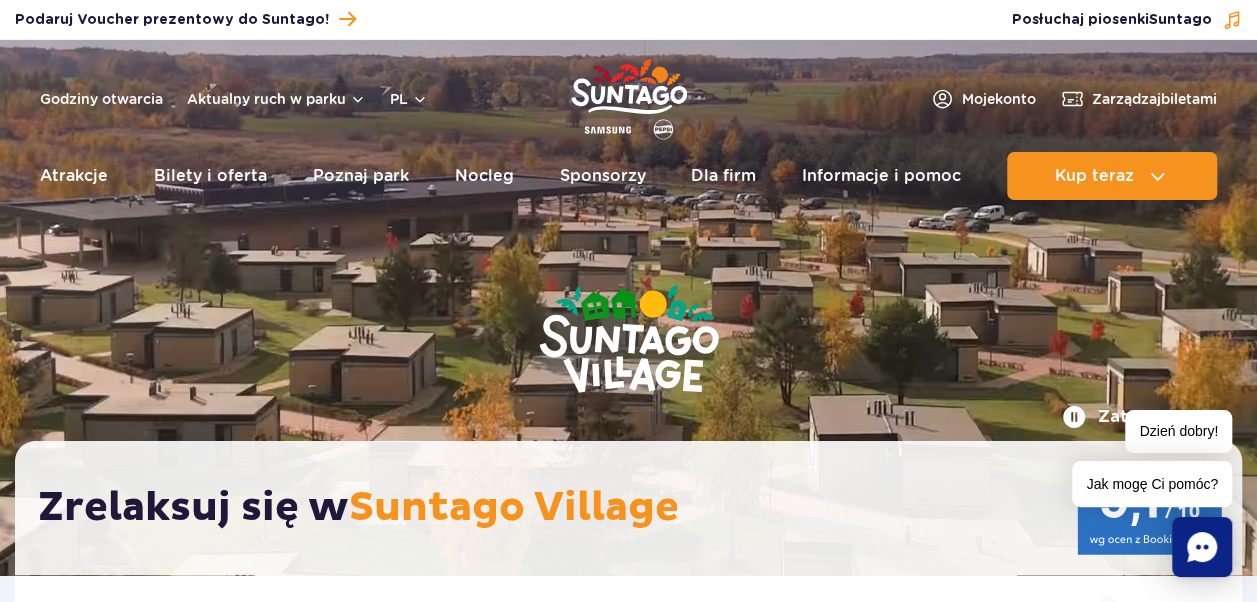 scroll, scrollTop: 0, scrollLeft: 0, axis: both 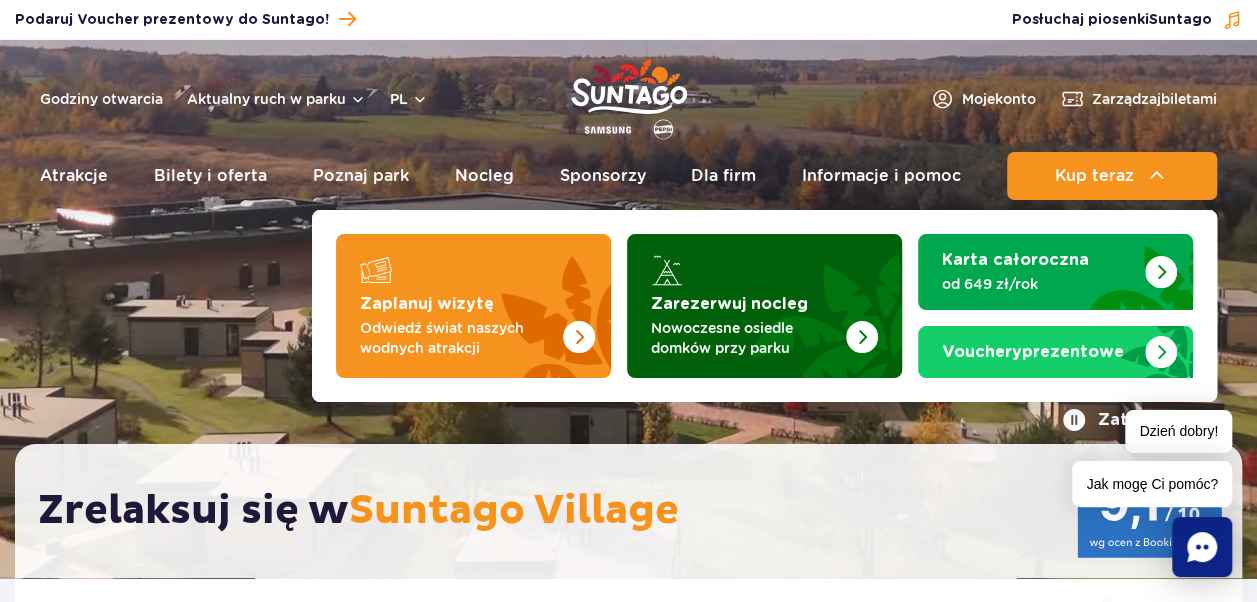 click on "Nowoczesne osiedle domków przy parku" at bounding box center (748, 338) 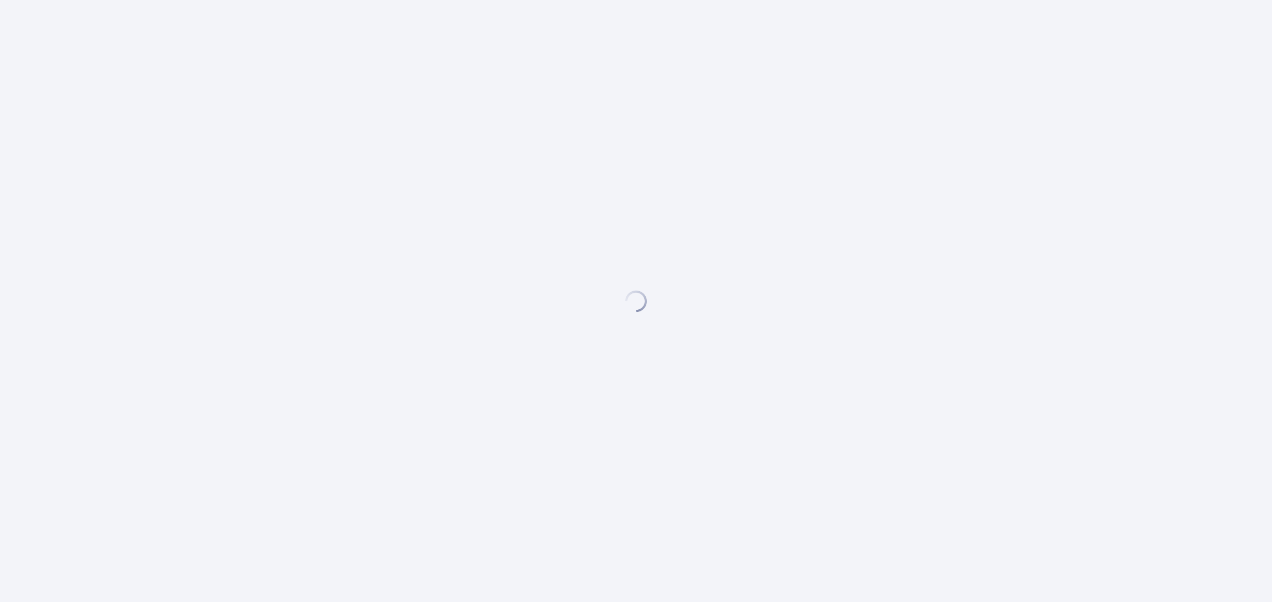 scroll, scrollTop: 0, scrollLeft: 0, axis: both 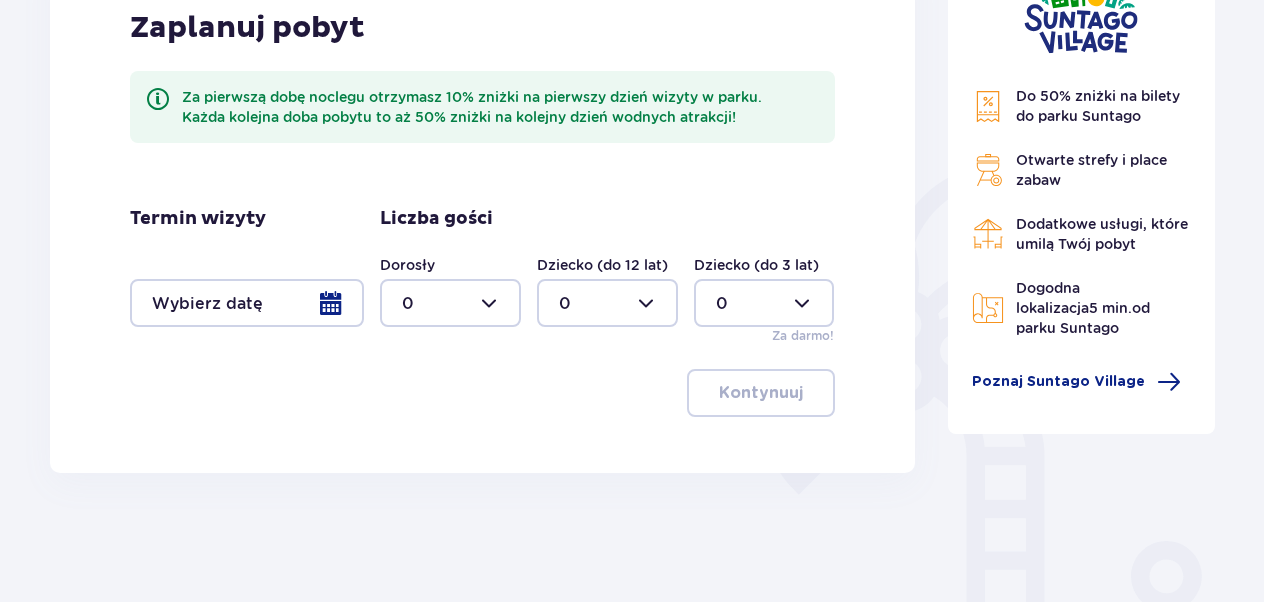 click at bounding box center [450, 303] 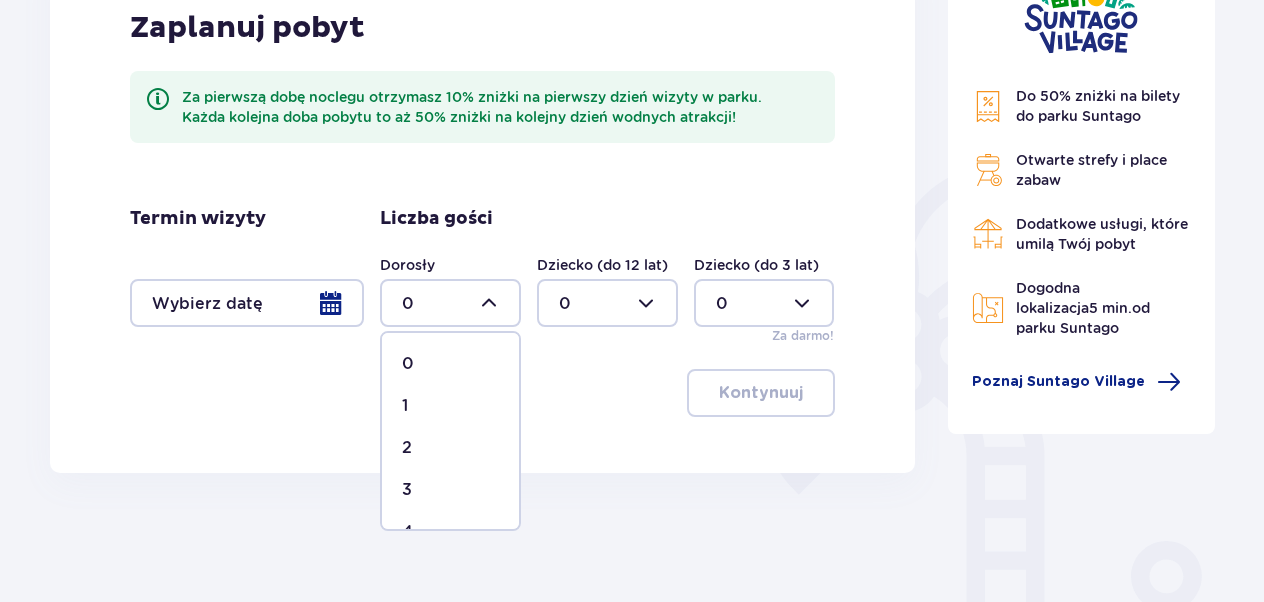 click on "2" at bounding box center [450, 448] 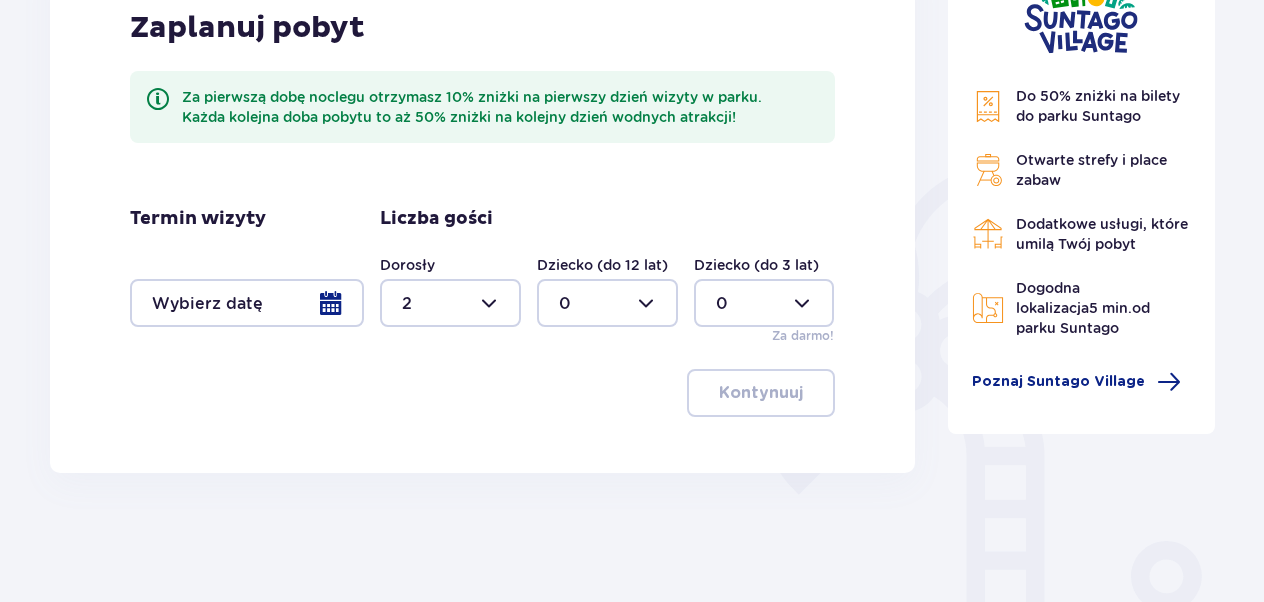 click at bounding box center (247, 303) 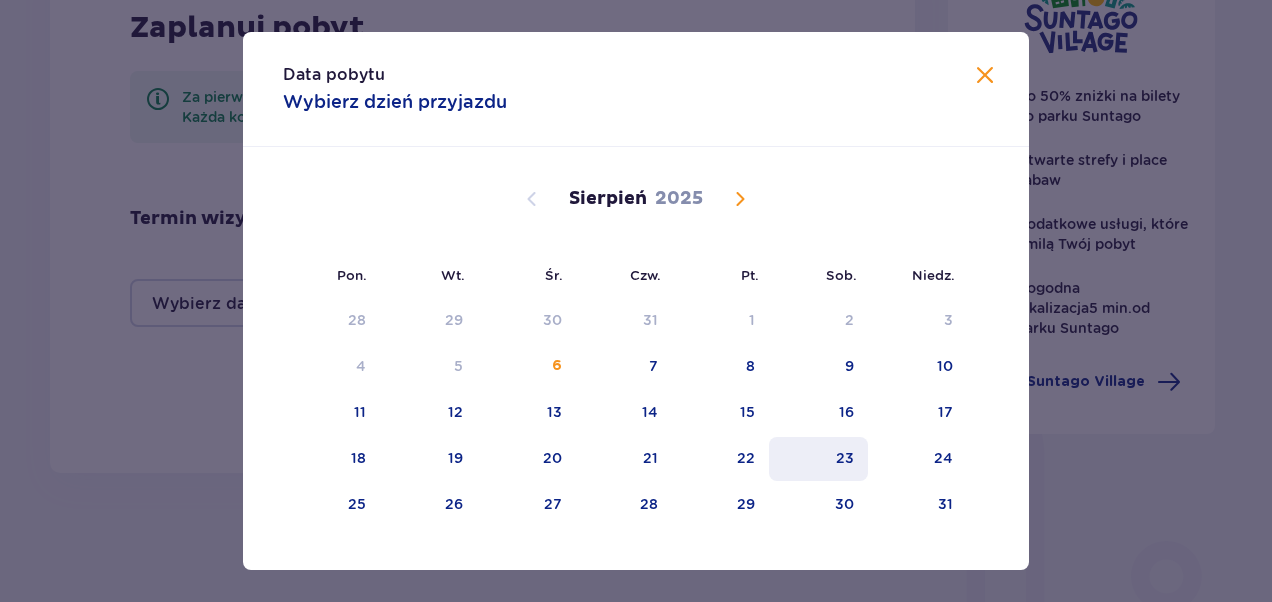 click on "23" at bounding box center [845, 458] 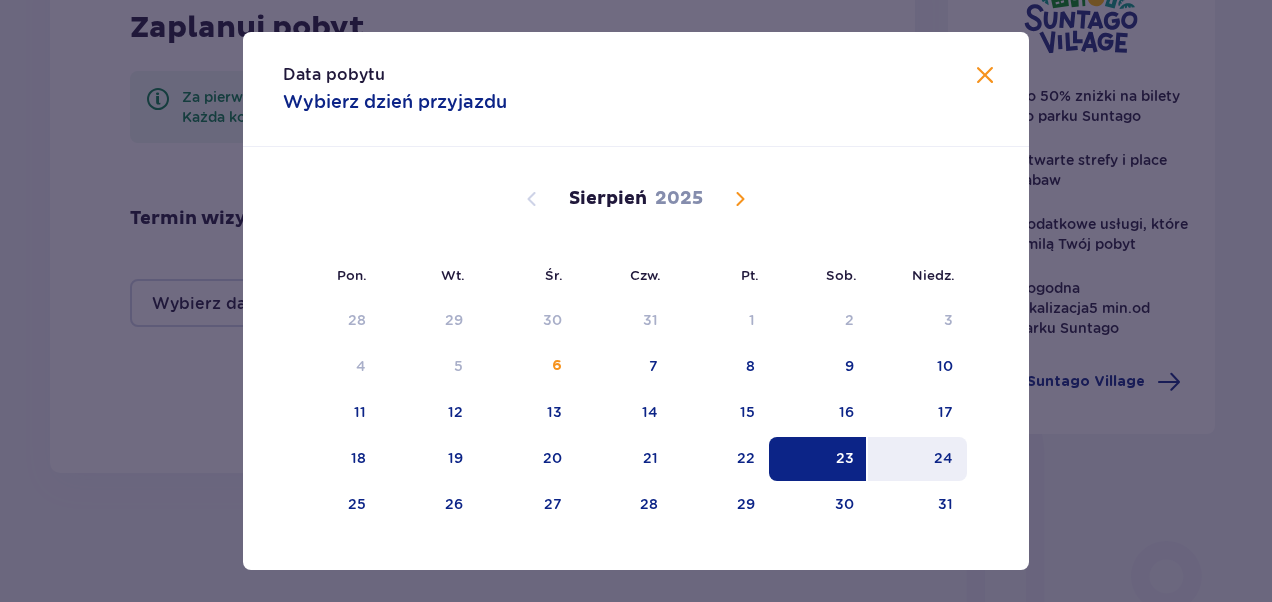 click on "24" at bounding box center [943, 458] 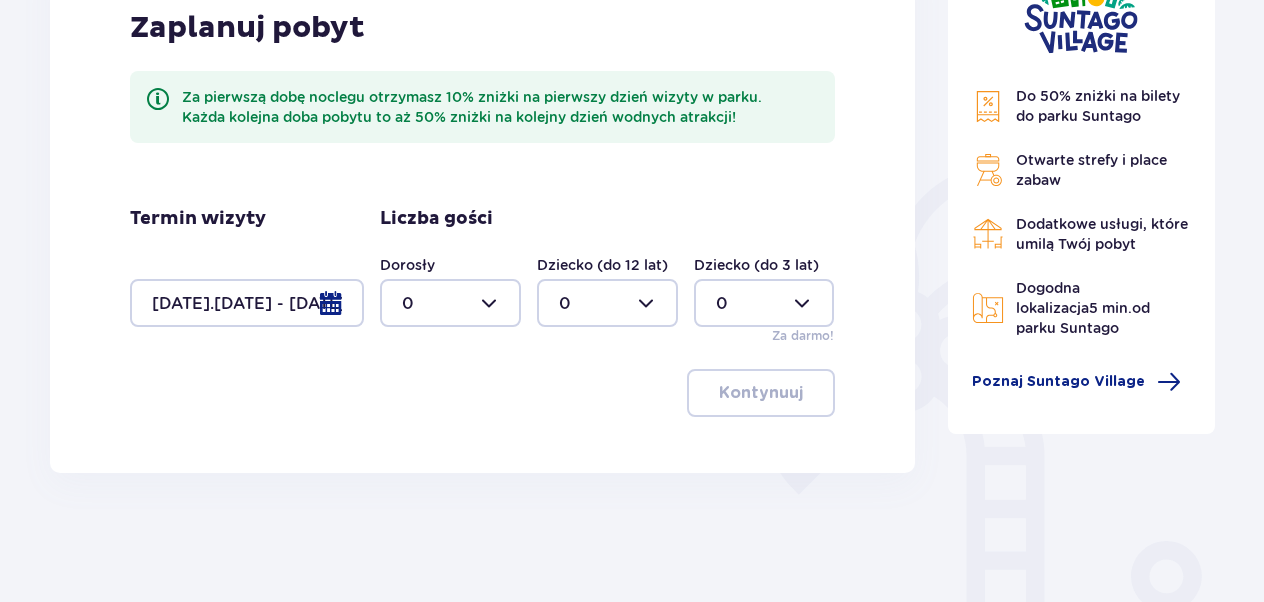 click at bounding box center [450, 303] 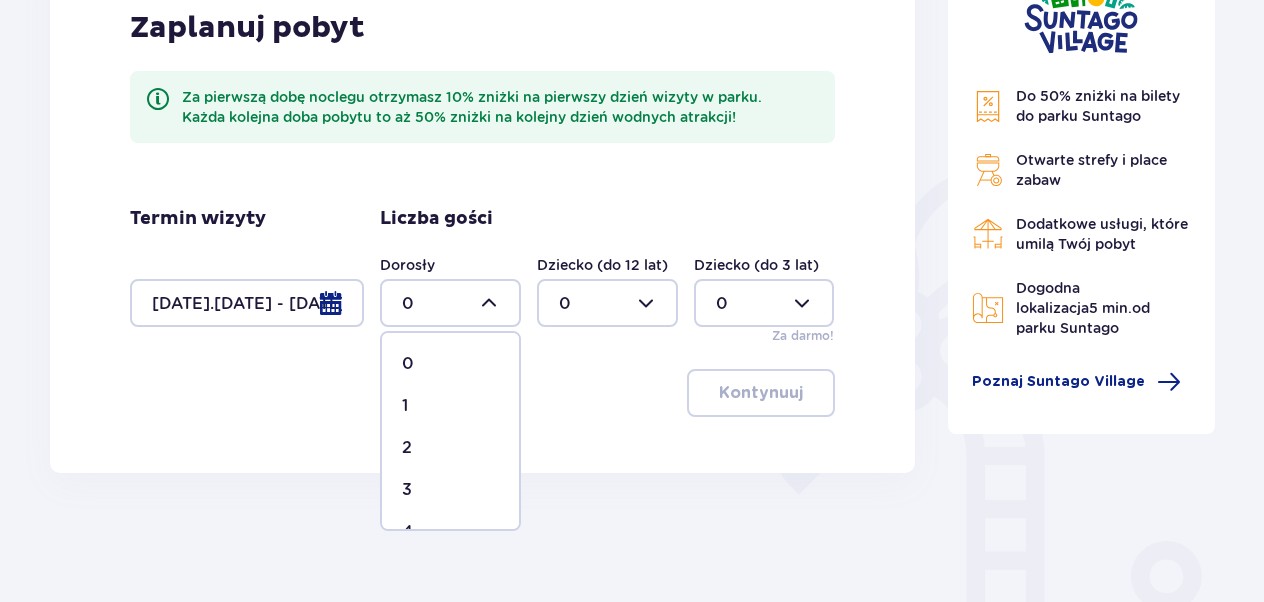 click on "2" at bounding box center (450, 448) 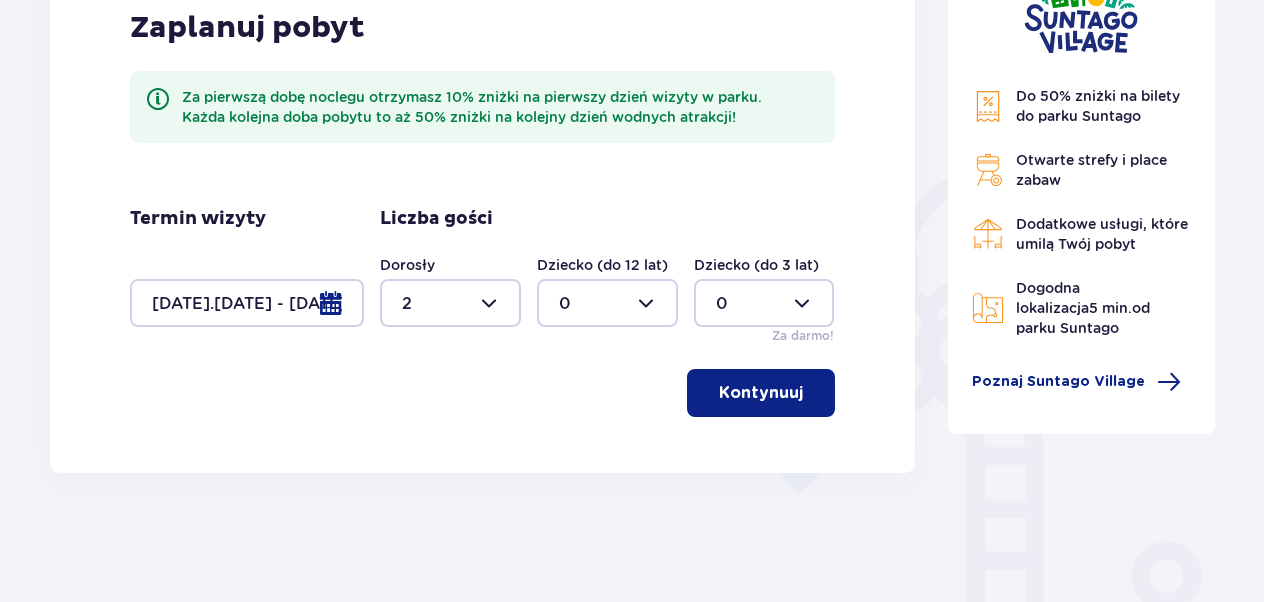 click on "Kontynuuj" at bounding box center [761, 393] 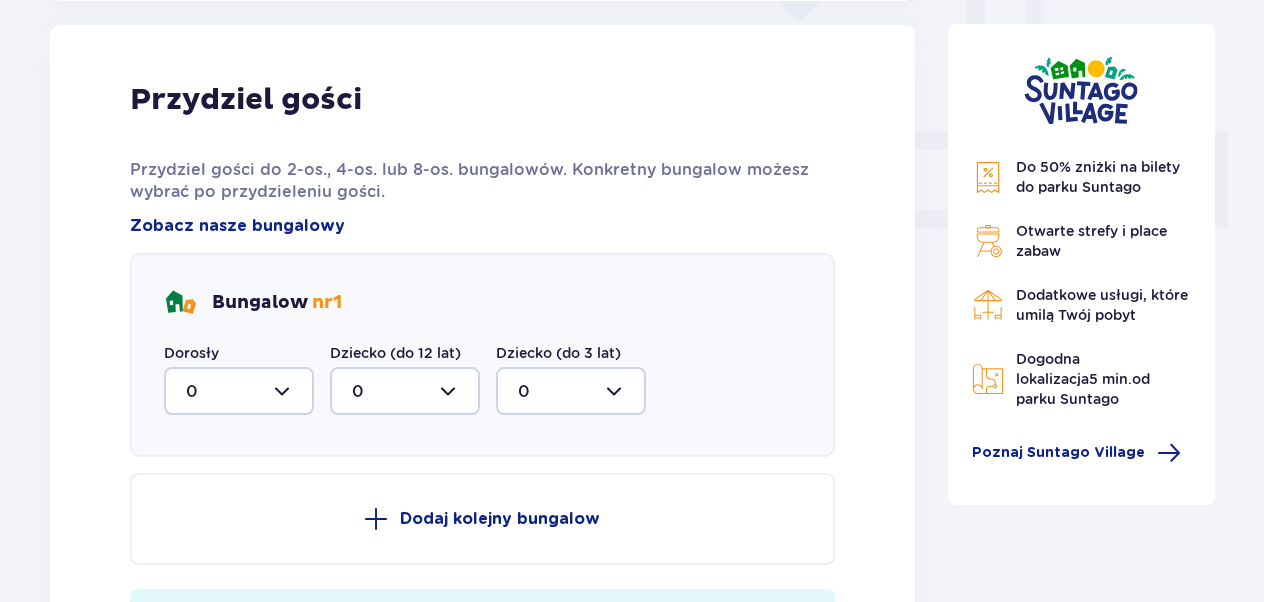 scroll, scrollTop: 806, scrollLeft: 0, axis: vertical 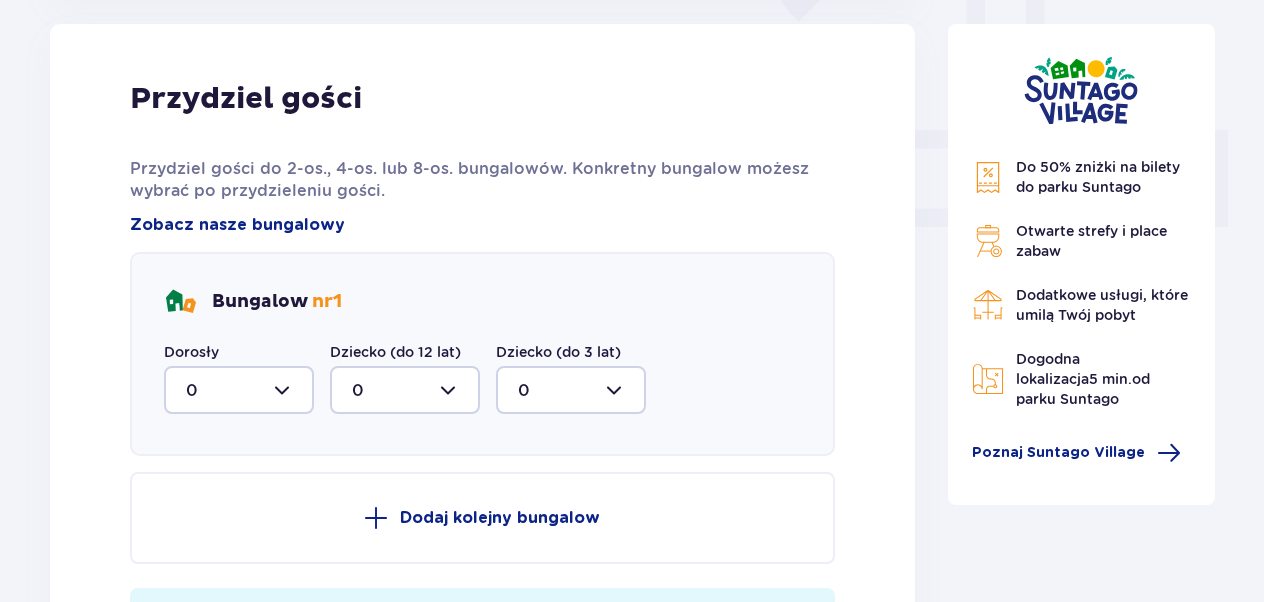 click at bounding box center [239, 390] 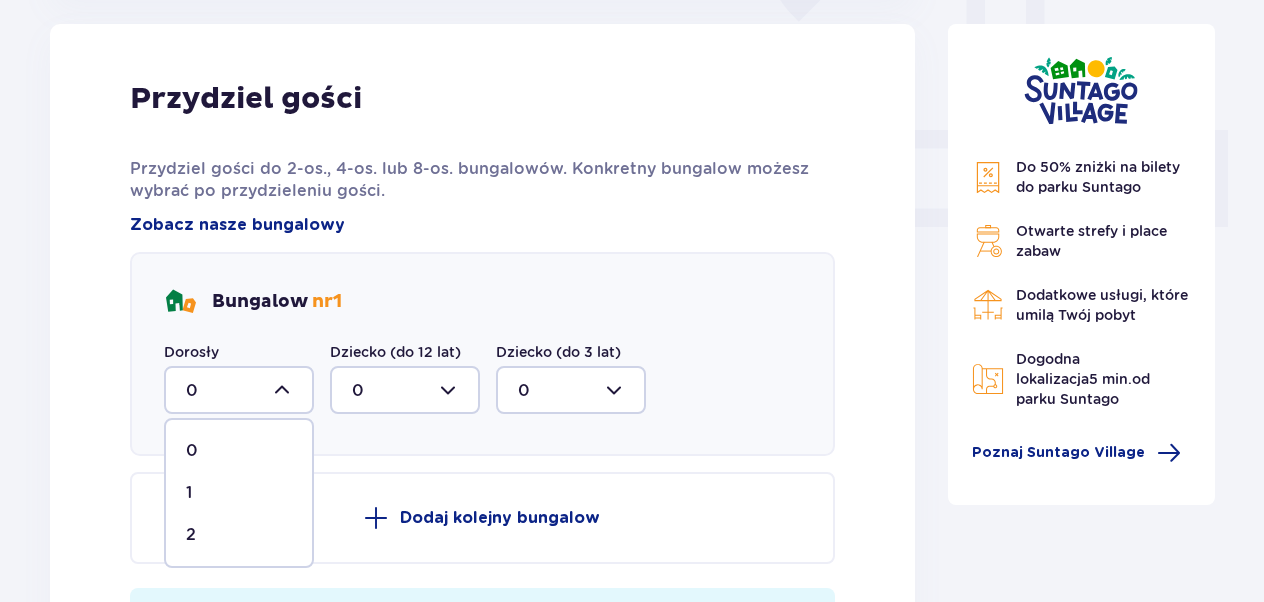 click on "2" at bounding box center [239, 535] 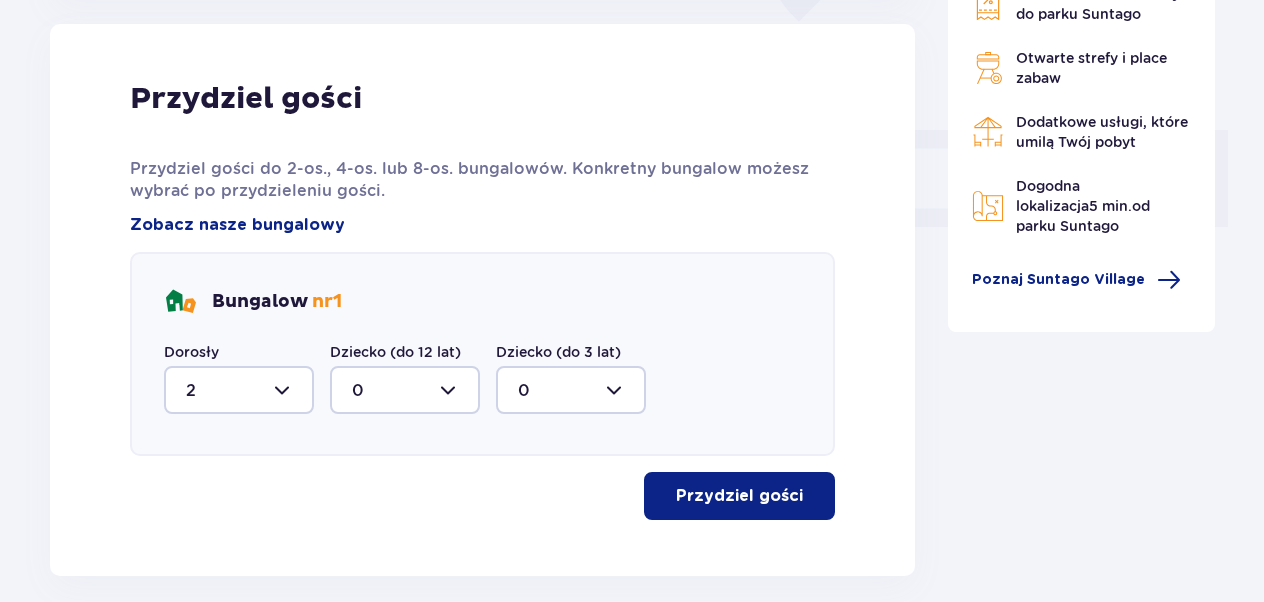 click on "Przydziel gości" at bounding box center [739, 496] 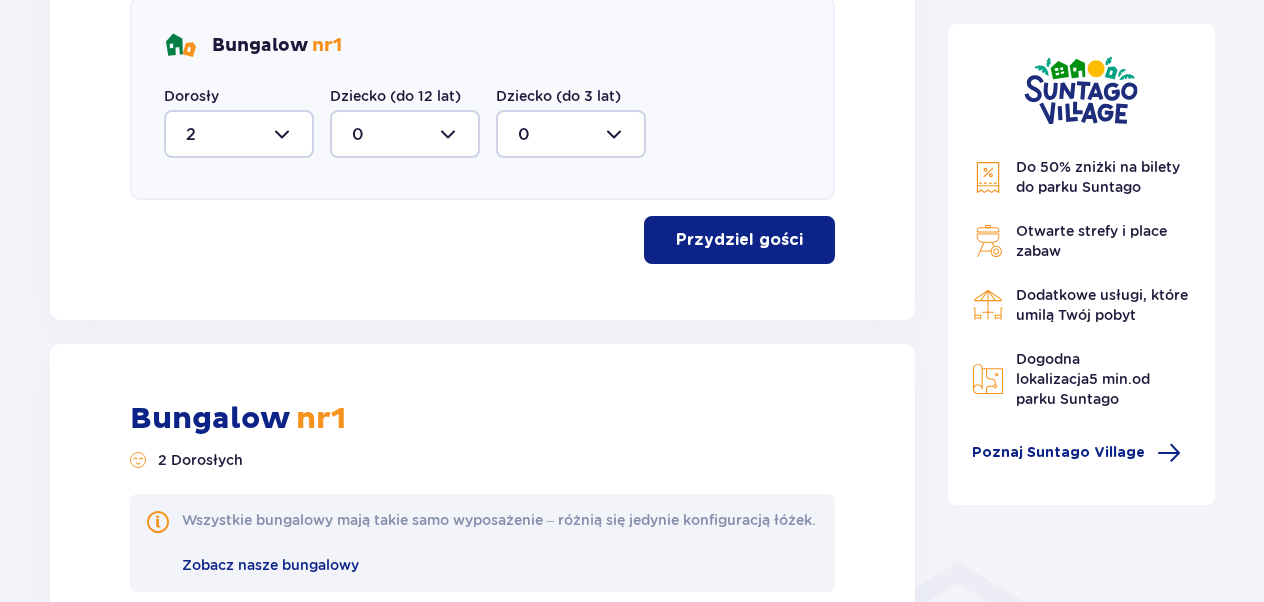 scroll, scrollTop: 1048, scrollLeft: 0, axis: vertical 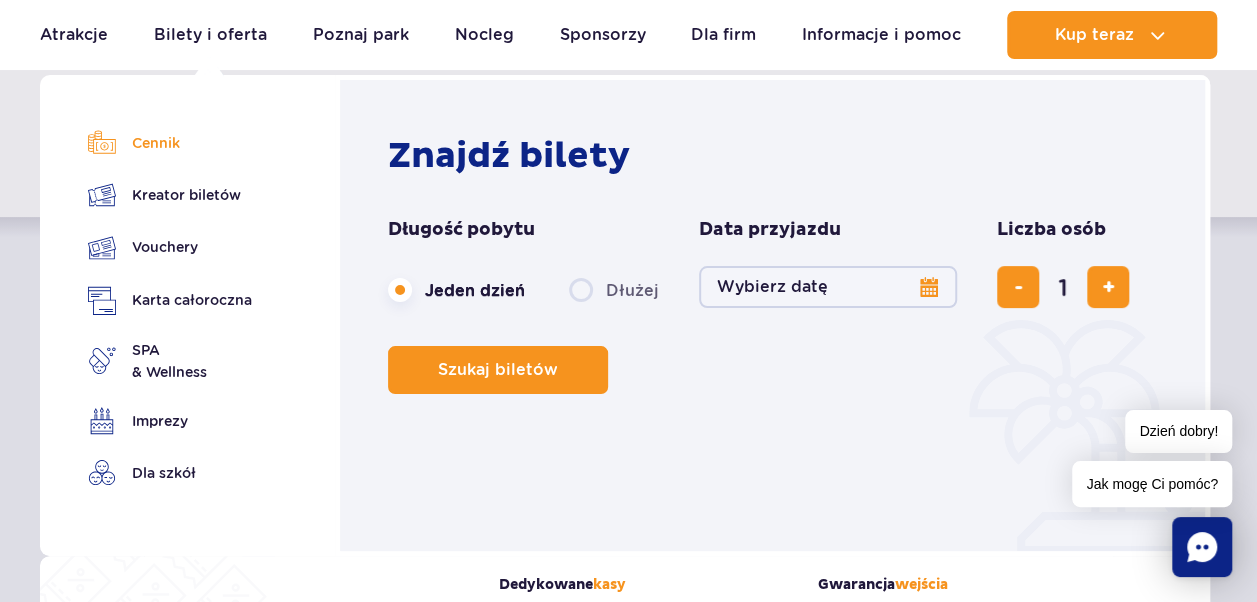 click on "Cennik" at bounding box center [170, 143] 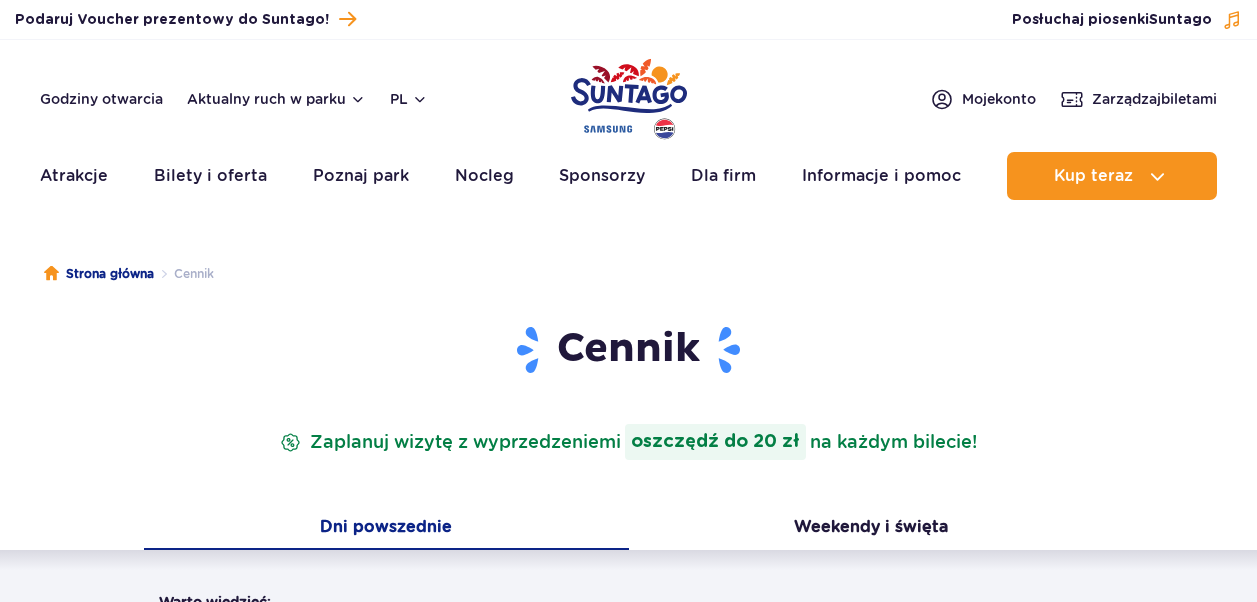 scroll, scrollTop: 0, scrollLeft: 0, axis: both 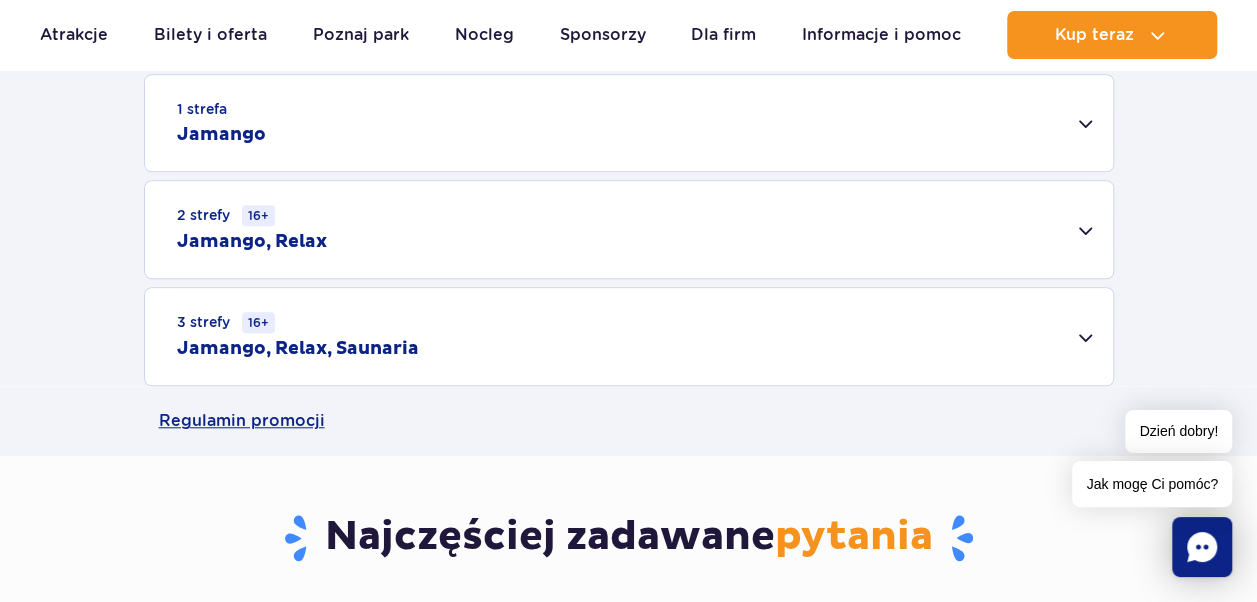 click on "1 strefa
Jamango" at bounding box center [629, 123] 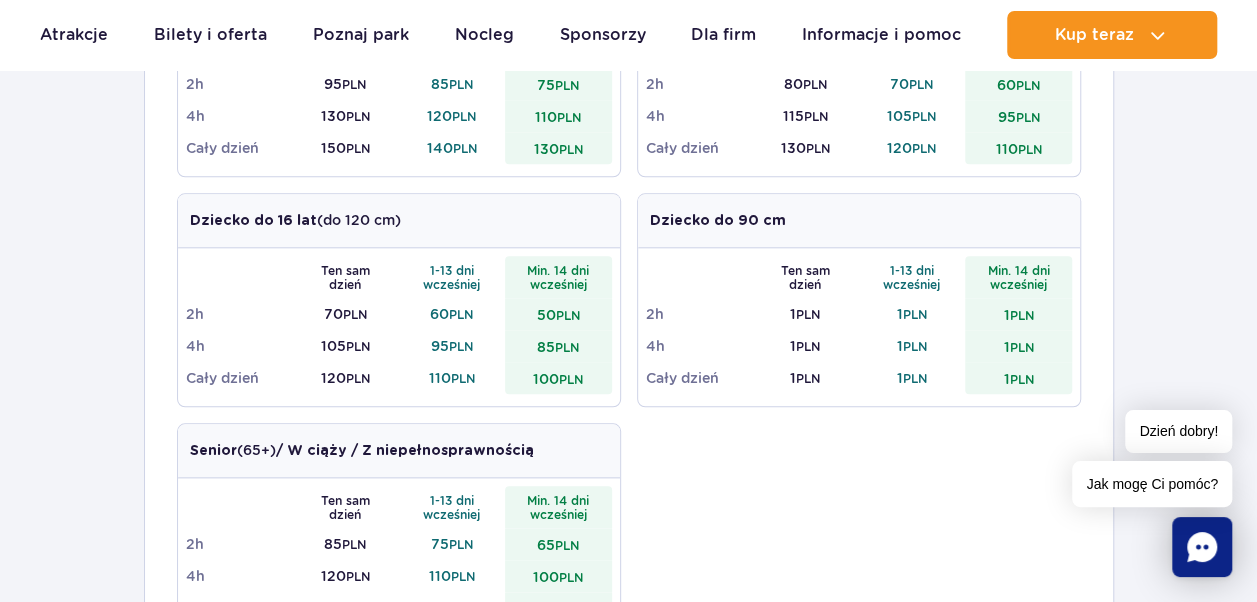 scroll, scrollTop: 666, scrollLeft: 0, axis: vertical 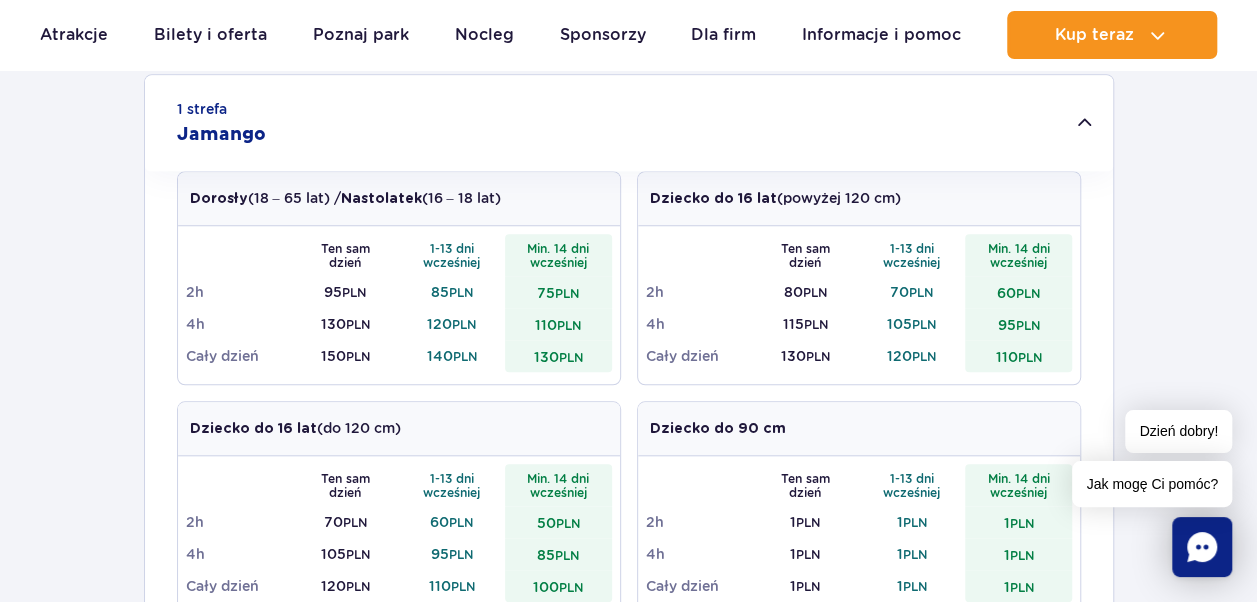 click on "Min. 14 dni wcześniej" at bounding box center [558, 255] 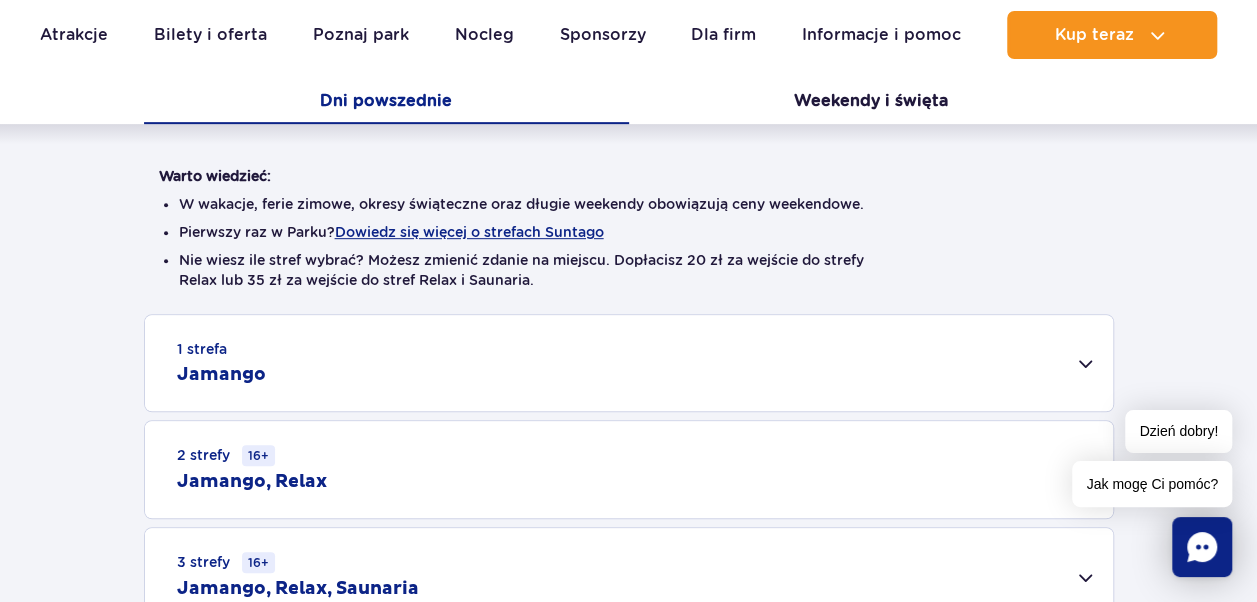 scroll, scrollTop: 166, scrollLeft: 0, axis: vertical 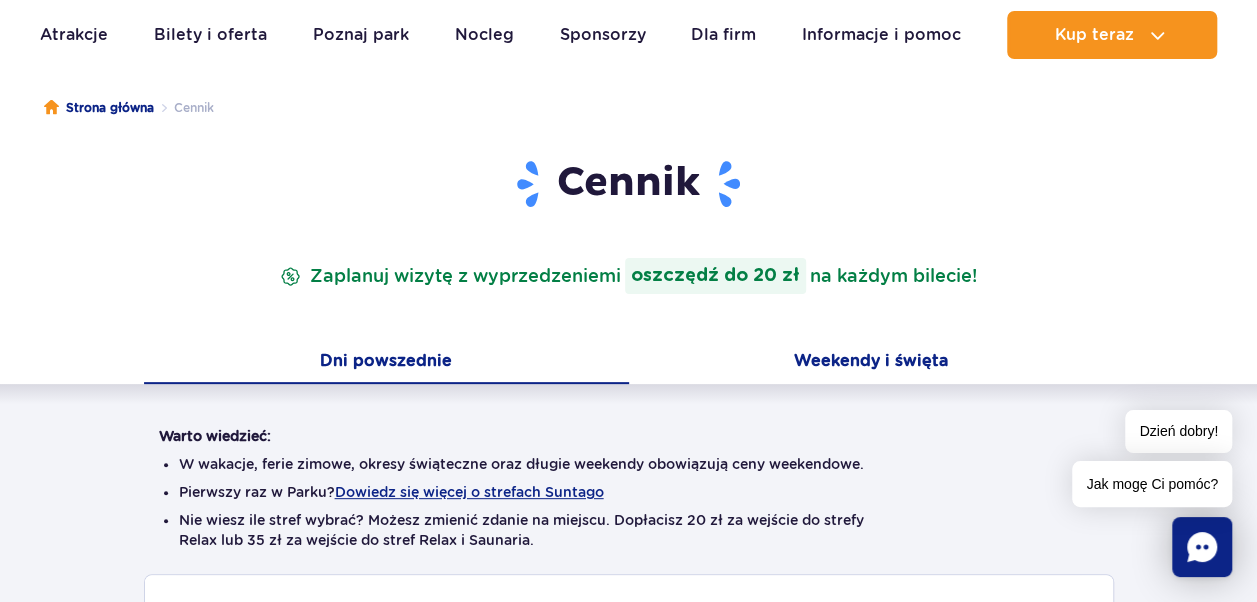 click on "Weekendy i święta" at bounding box center [871, 363] 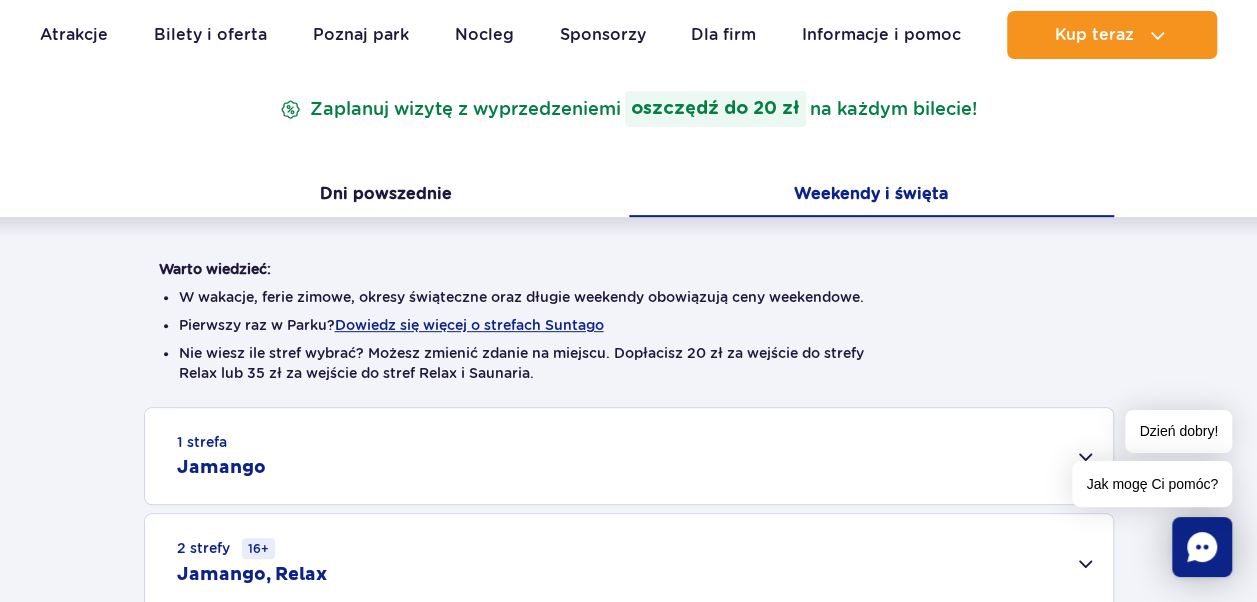 scroll, scrollTop: 500, scrollLeft: 0, axis: vertical 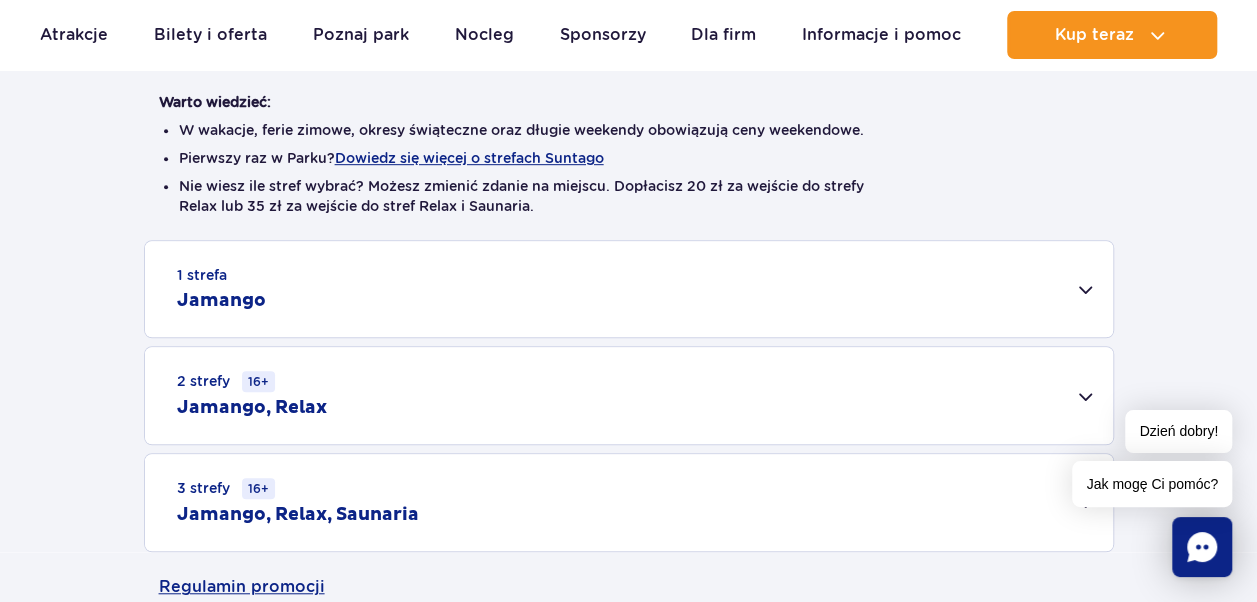 click on "1 strefa
Jamango" at bounding box center (629, 289) 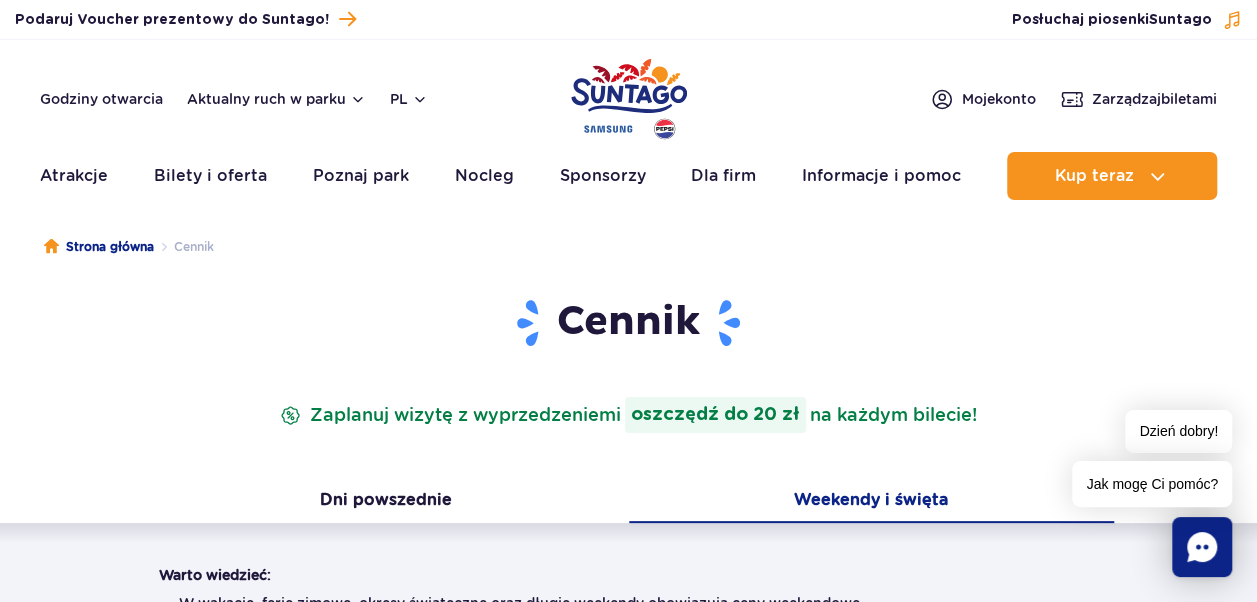 scroll, scrollTop: 0, scrollLeft: 0, axis: both 